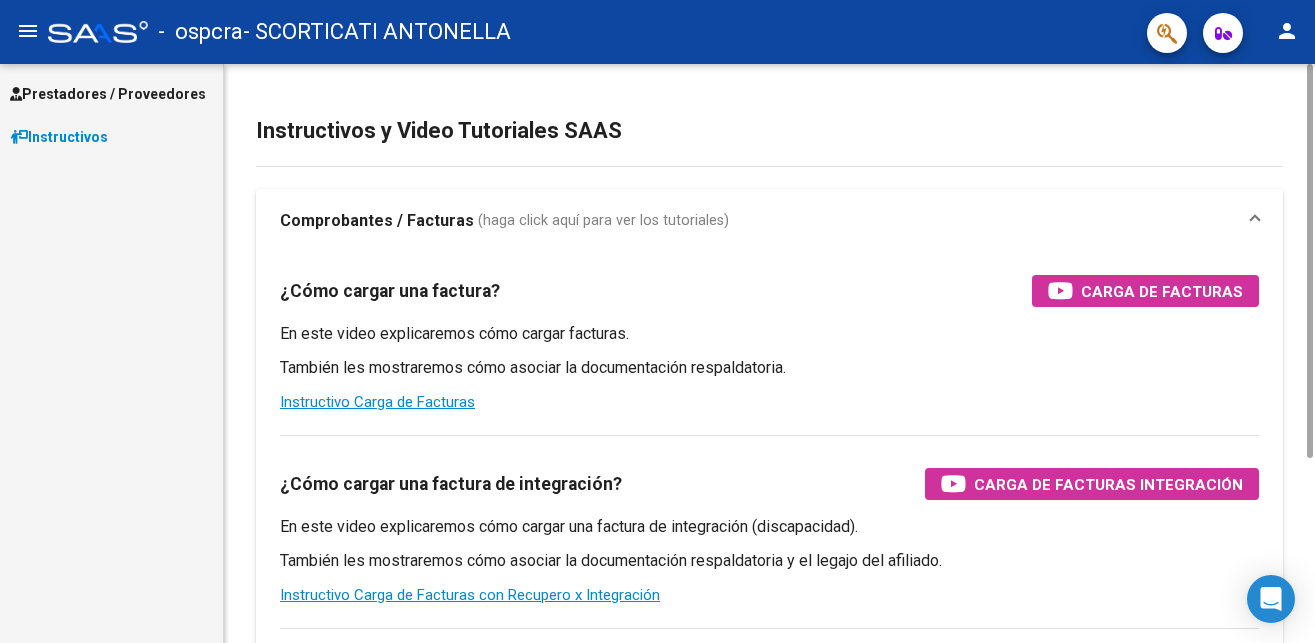 scroll, scrollTop: 0, scrollLeft: 0, axis: both 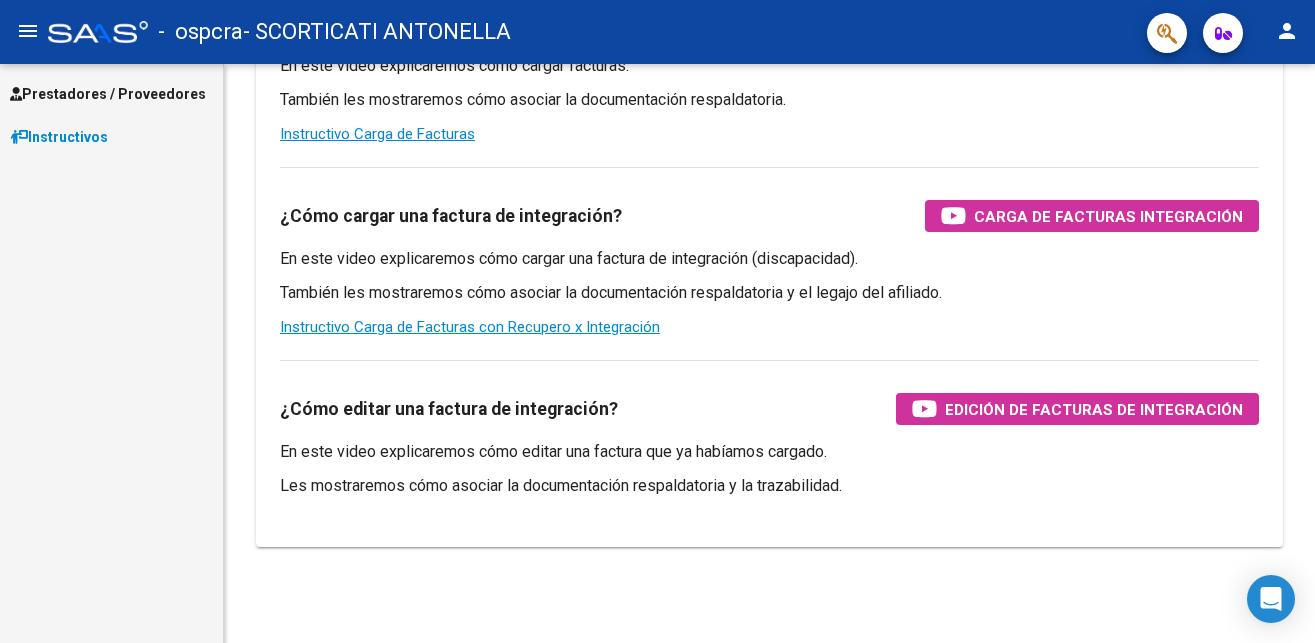 click on "Prestadores / Proveedores" at bounding box center (111, 93) 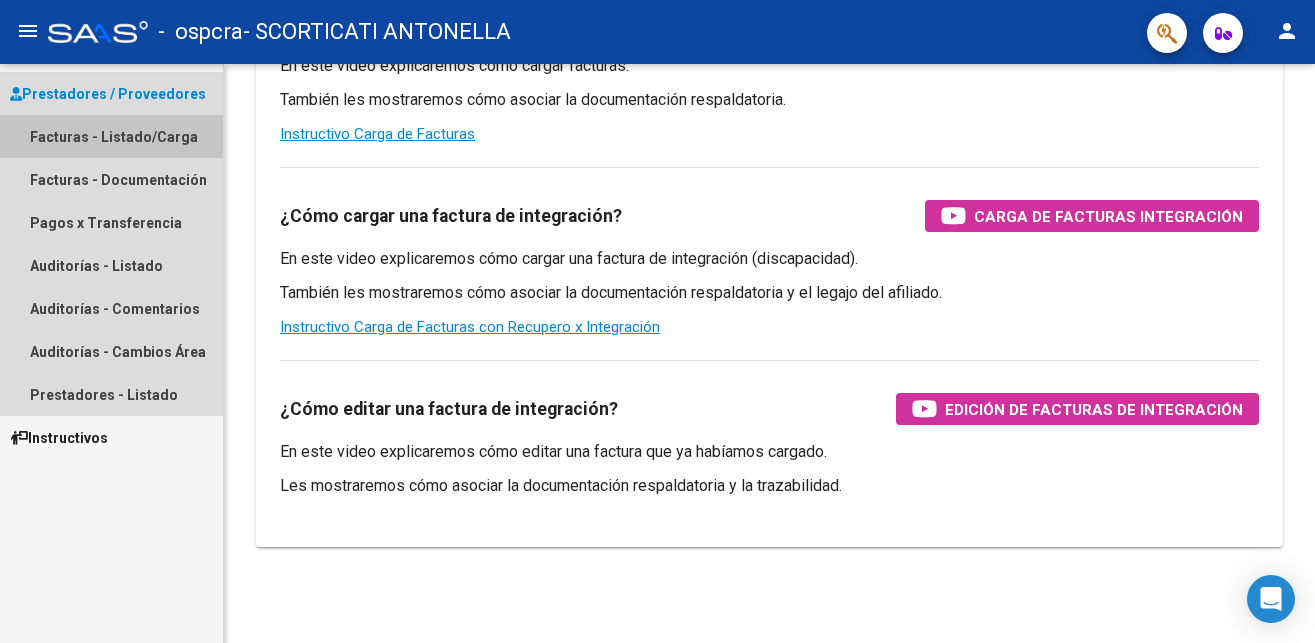 click on "Facturas - Listado/Carga" at bounding box center (111, 136) 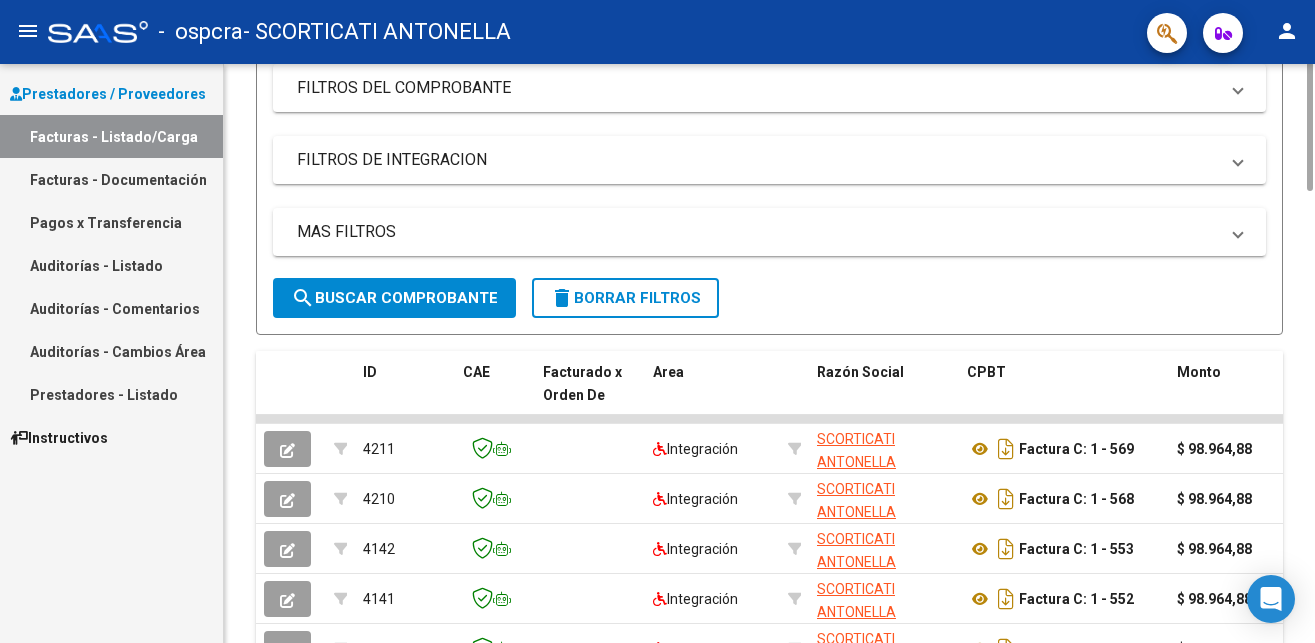scroll, scrollTop: 0, scrollLeft: 0, axis: both 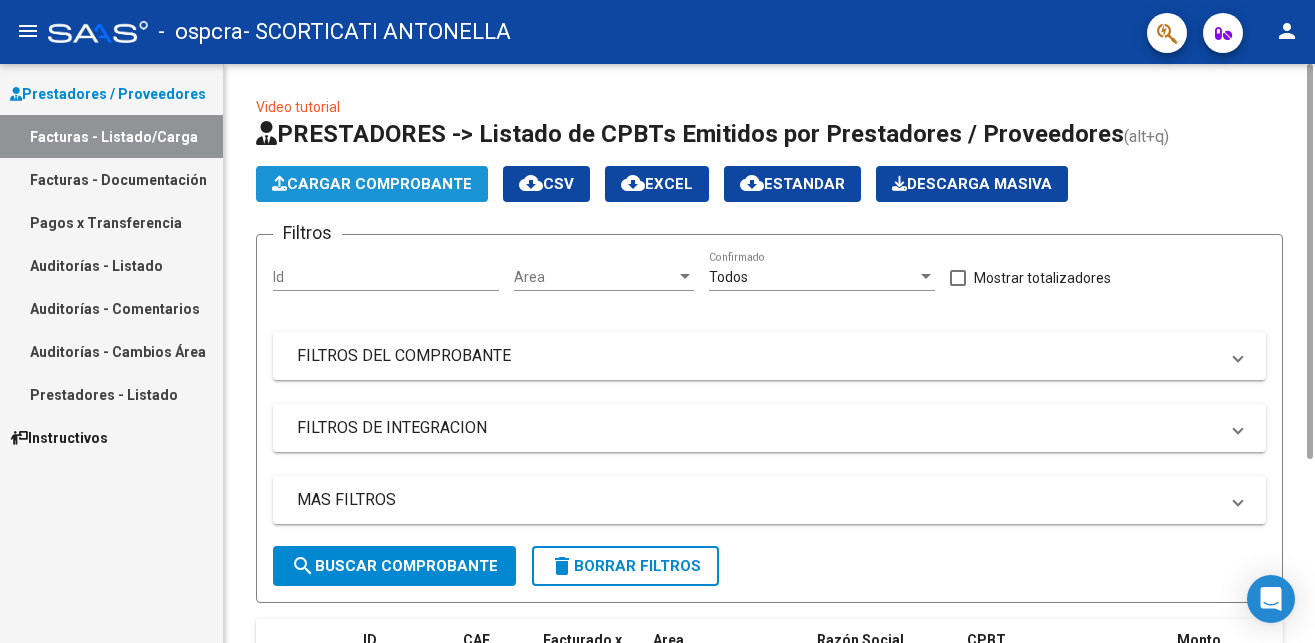 click on "Cargar Comprobante" 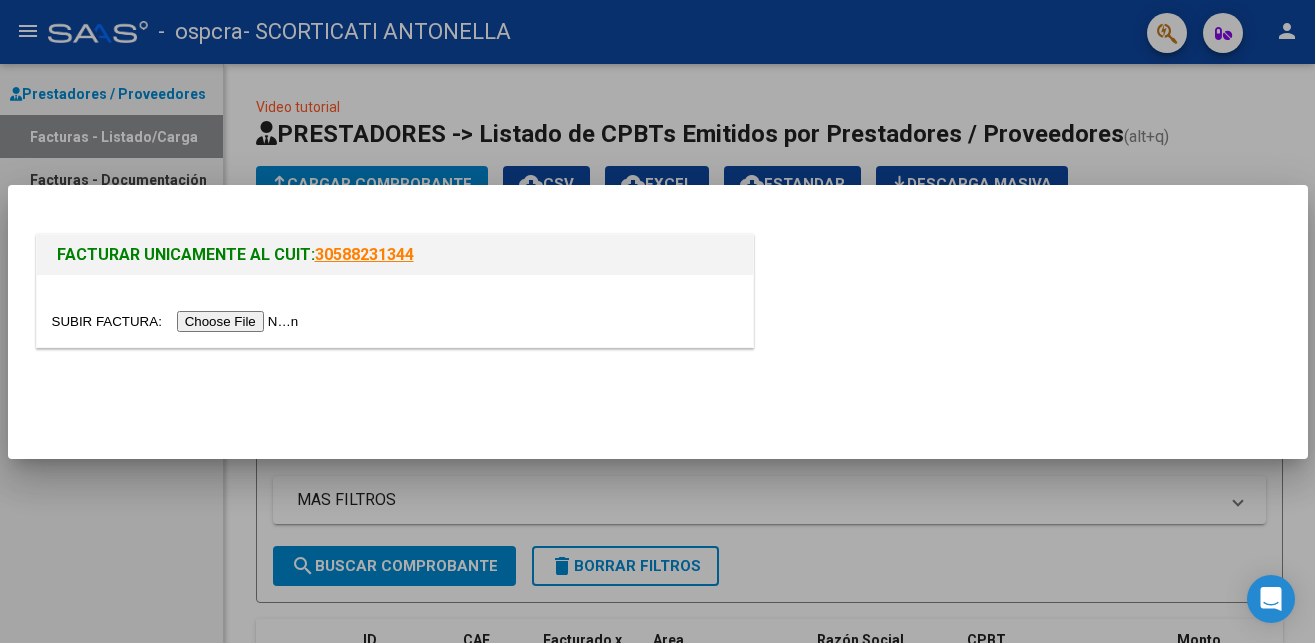 click at bounding box center (178, 321) 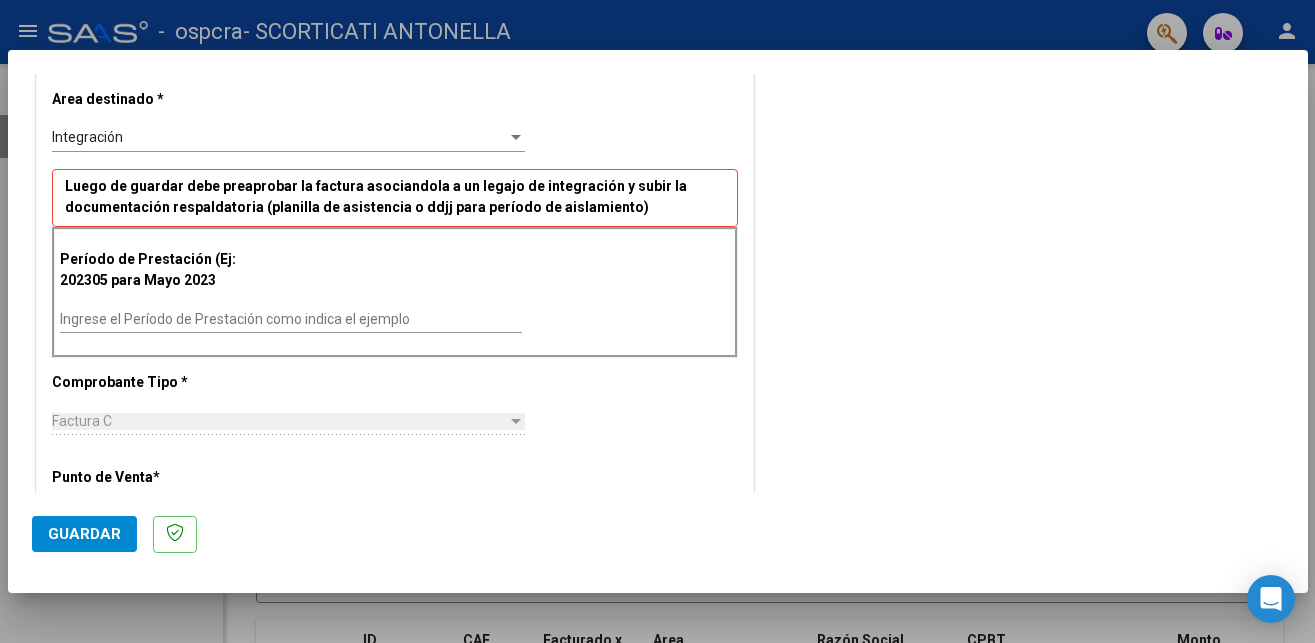 scroll, scrollTop: 408, scrollLeft: 0, axis: vertical 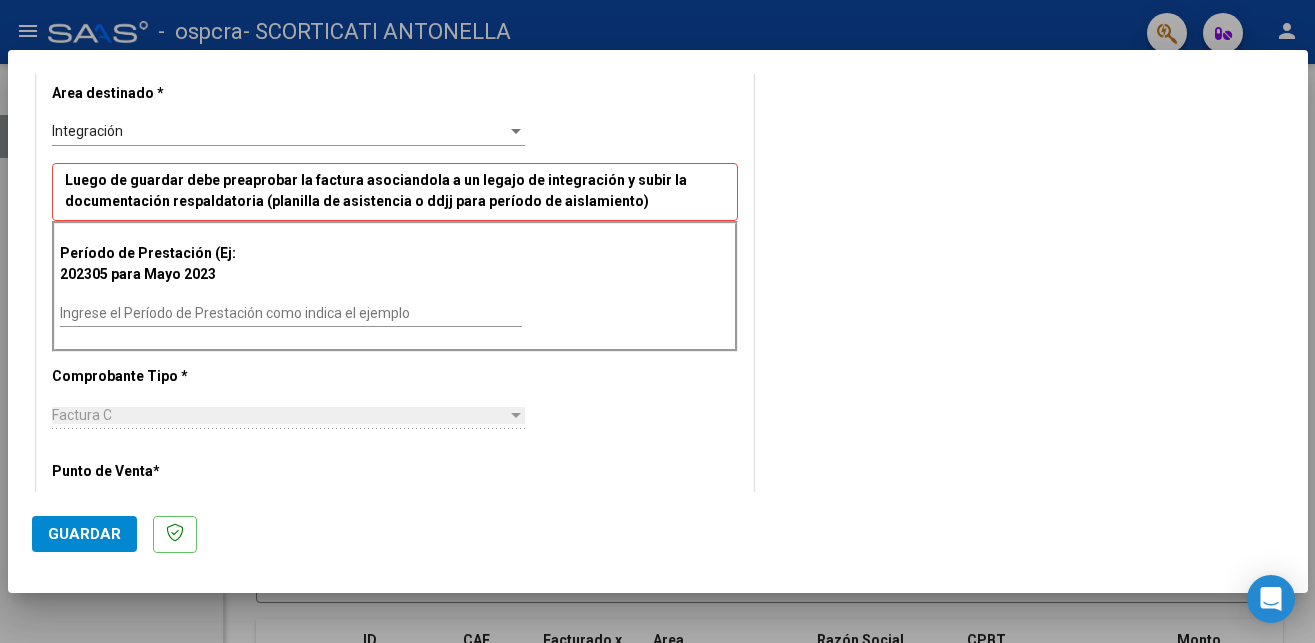 click on "Ingrese el Período de Prestación como indica el ejemplo" at bounding box center (291, 313) 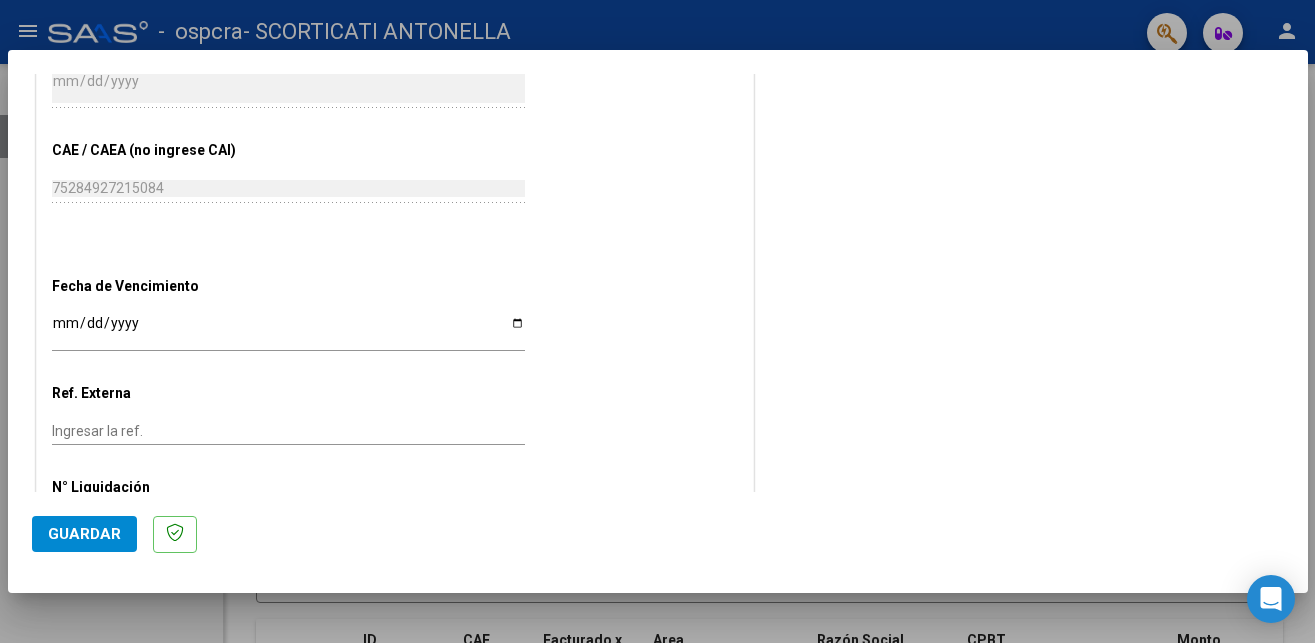 scroll, scrollTop: 1182, scrollLeft: 0, axis: vertical 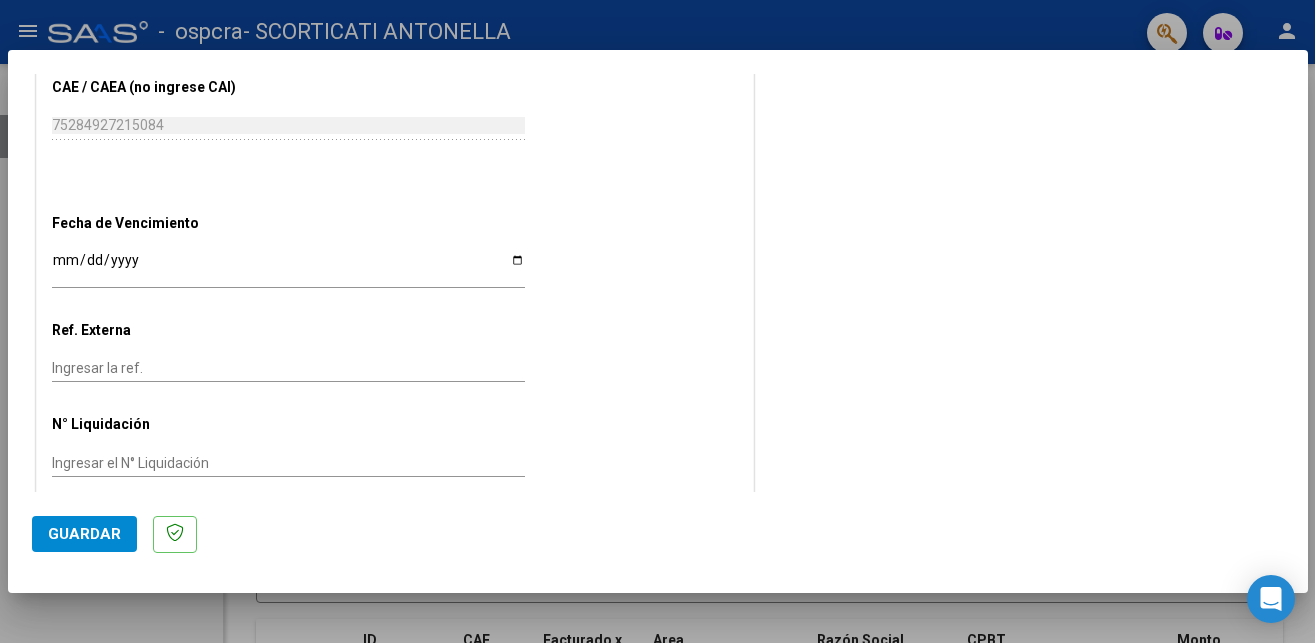 type on "202506" 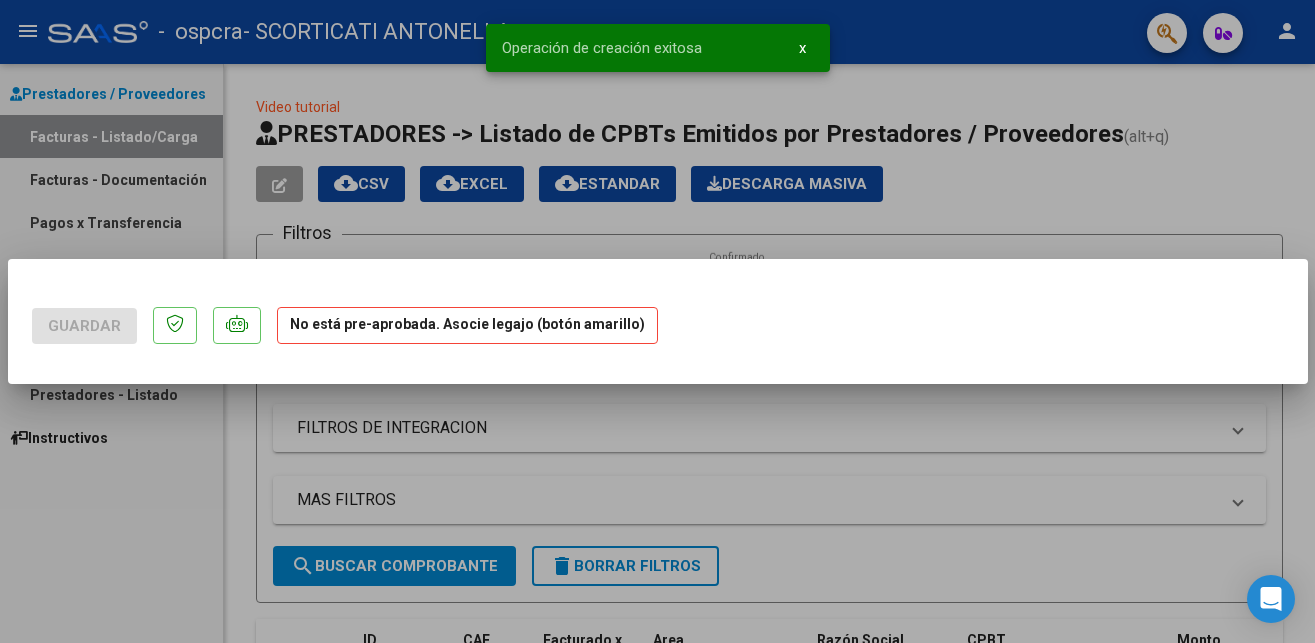 scroll, scrollTop: 0, scrollLeft: 0, axis: both 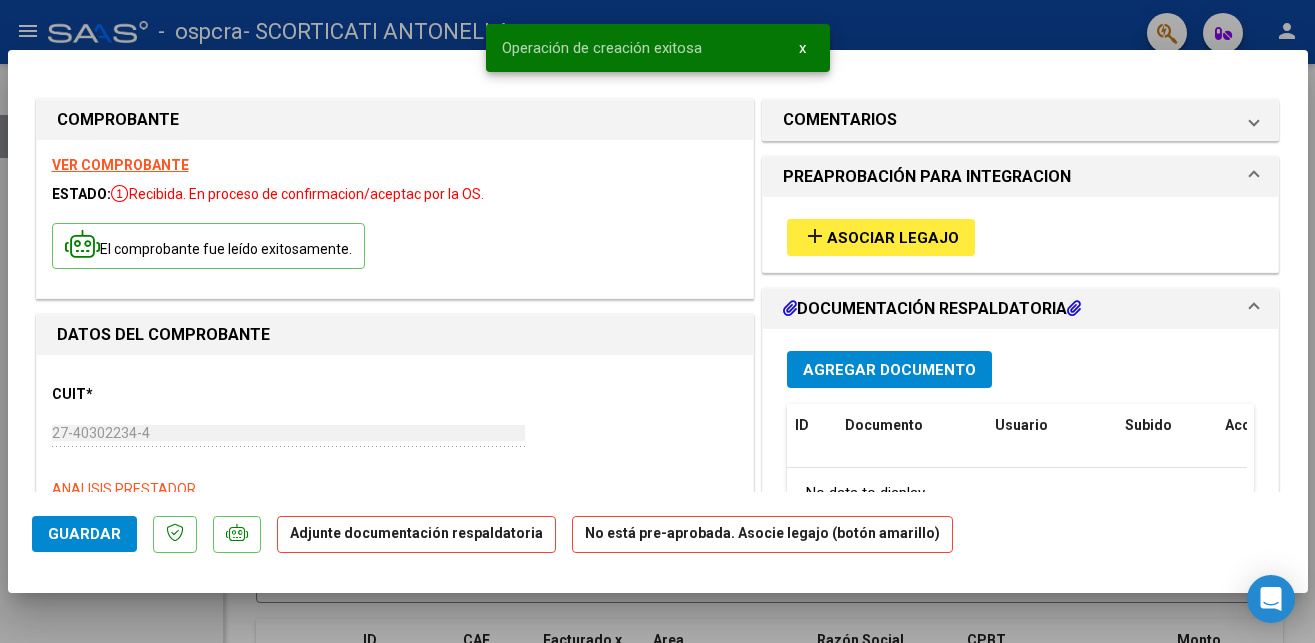 click on "add Asociar Legajo" at bounding box center (881, 237) 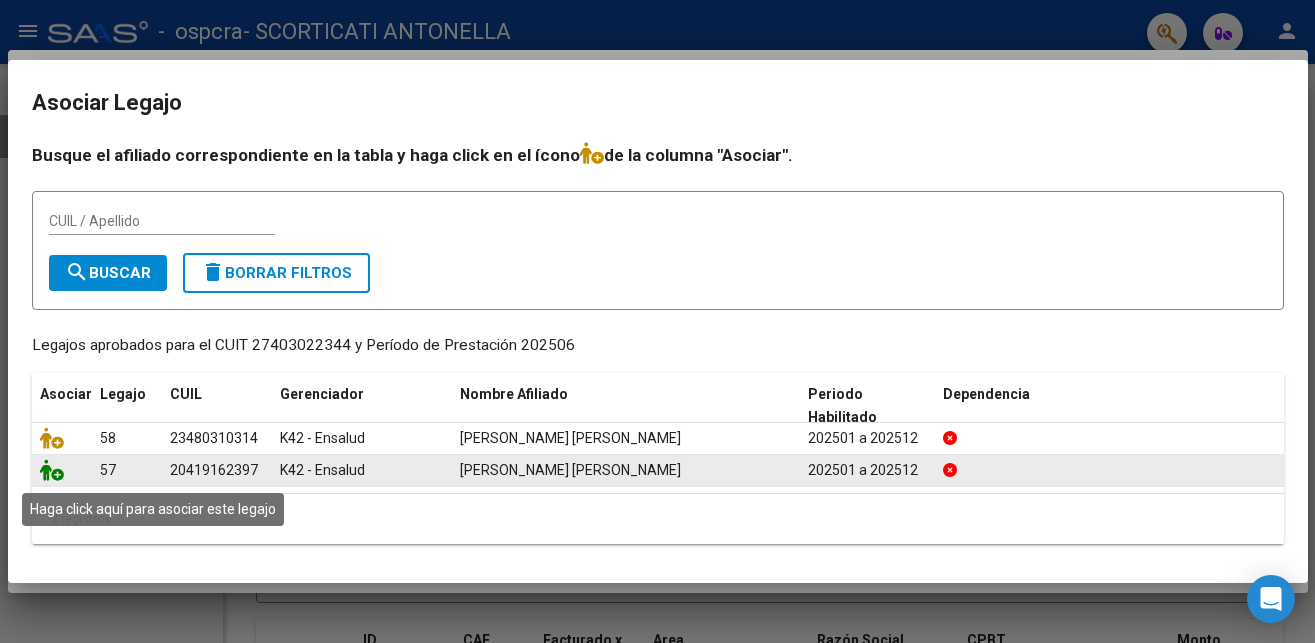 click 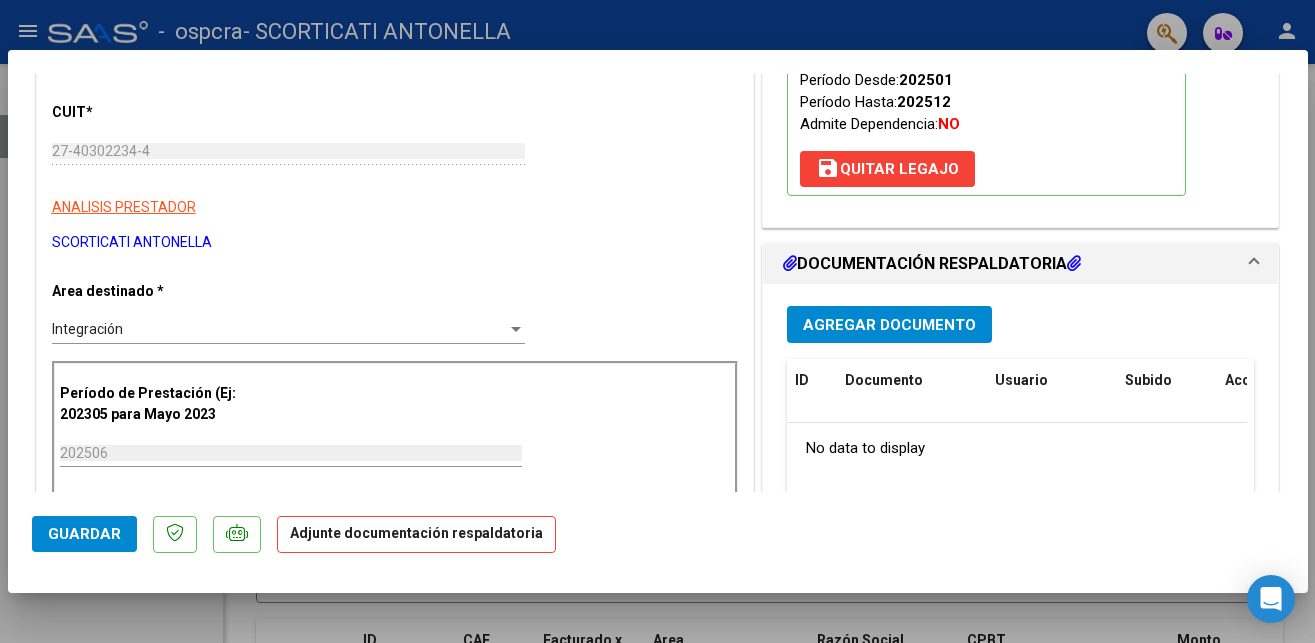 scroll, scrollTop: 204, scrollLeft: 0, axis: vertical 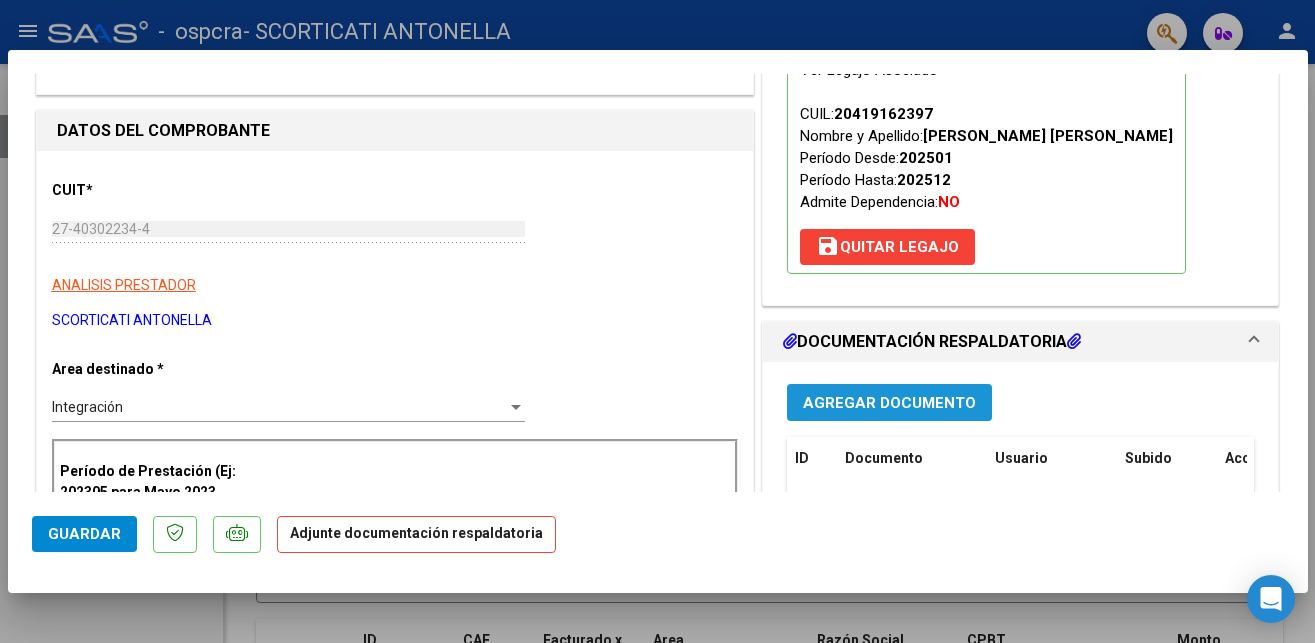 click on "Agregar Documento" at bounding box center (889, 403) 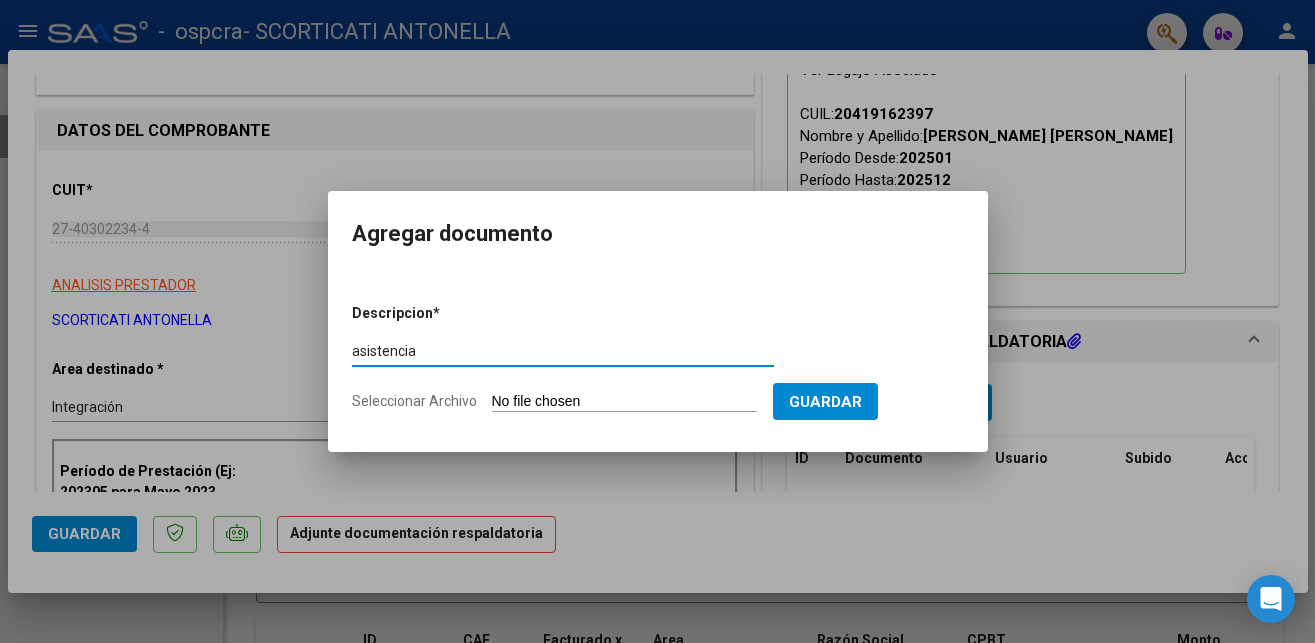 type on "asistencia" 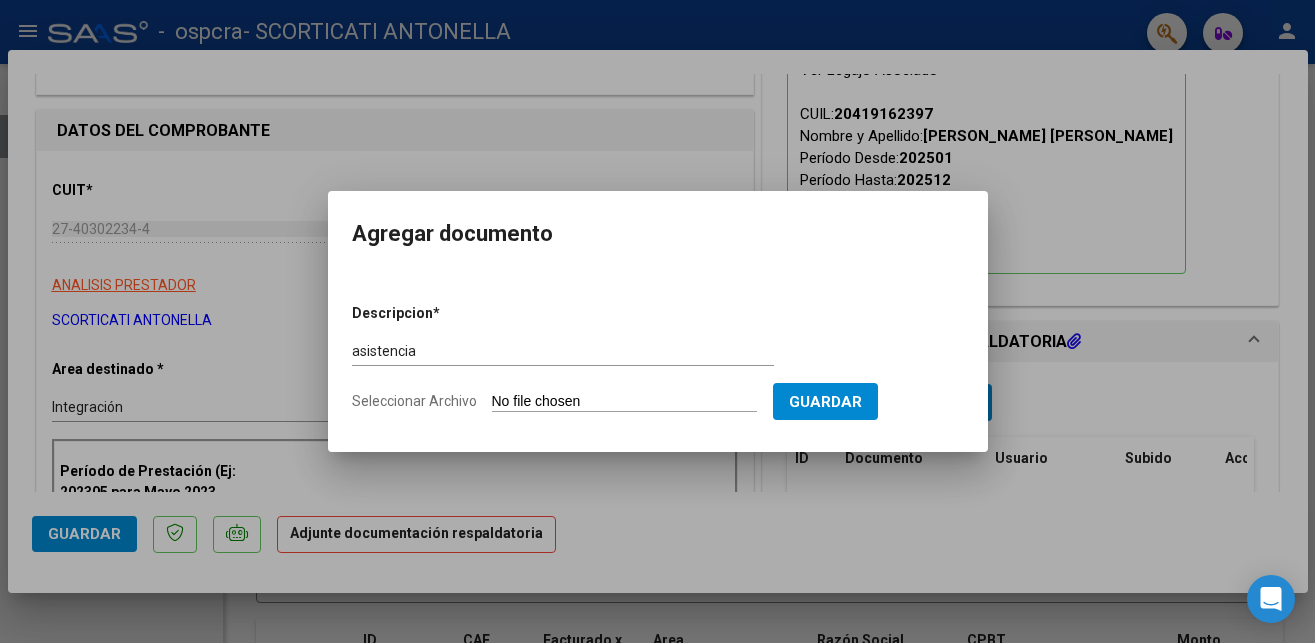 type on "C:\fakepath\[PERSON_NAME](1).pdf" 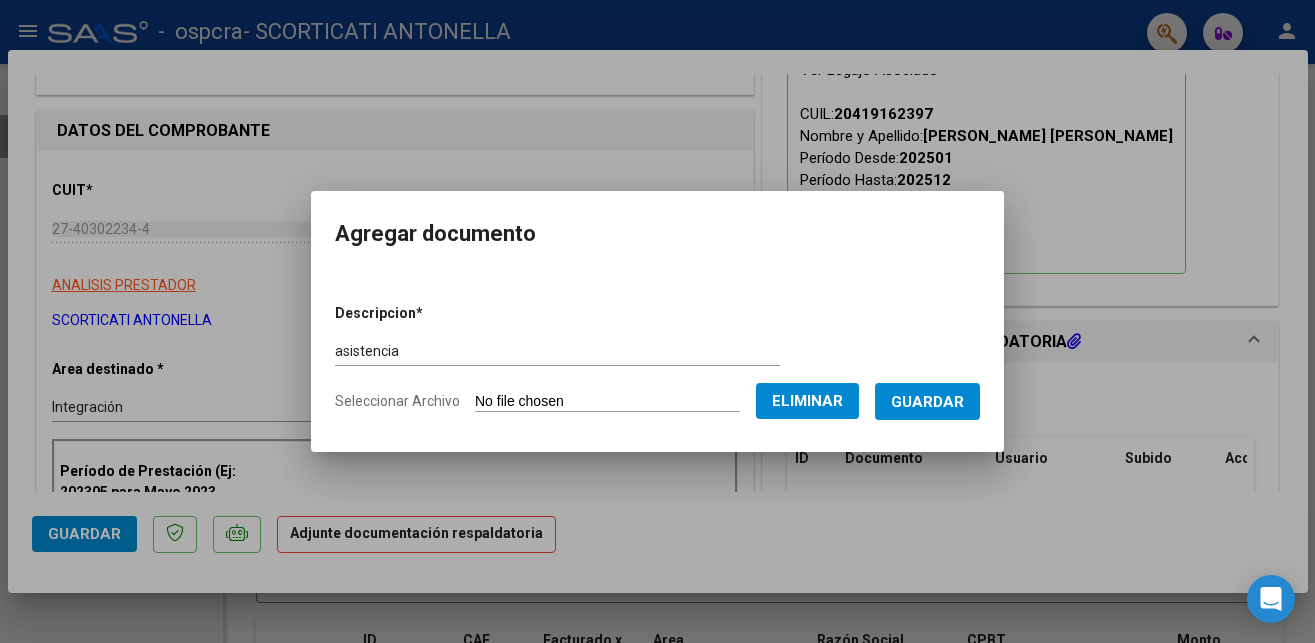 click on "Guardar" at bounding box center (927, 402) 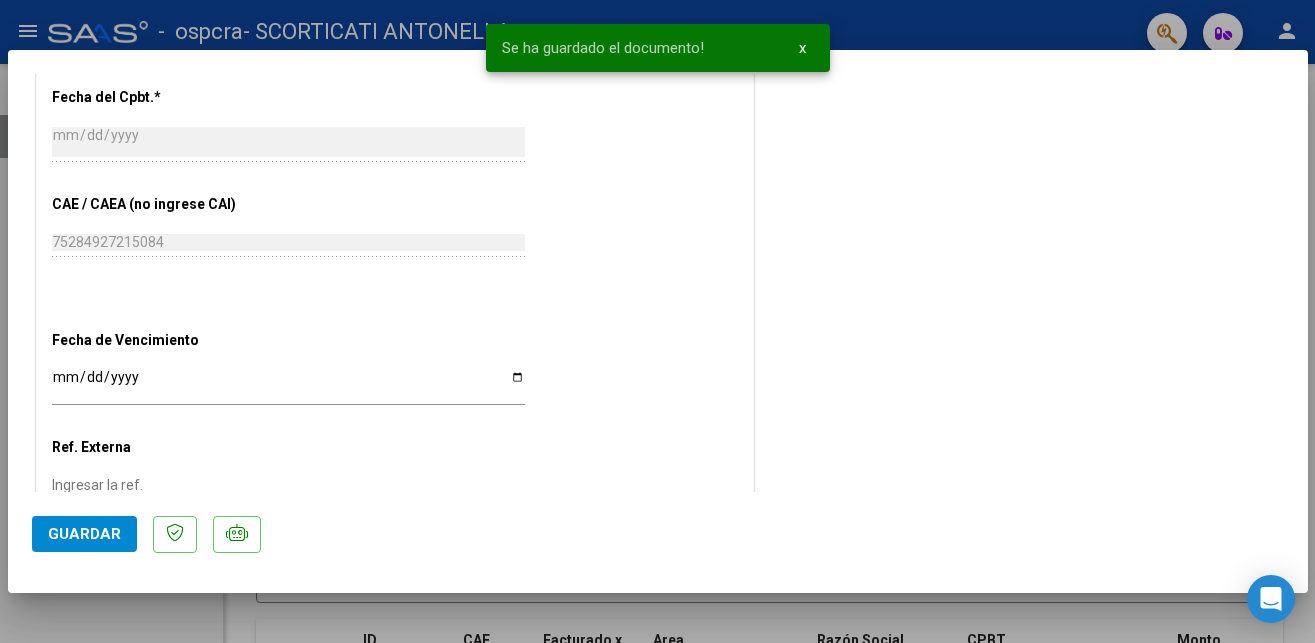scroll, scrollTop: 1245, scrollLeft: 0, axis: vertical 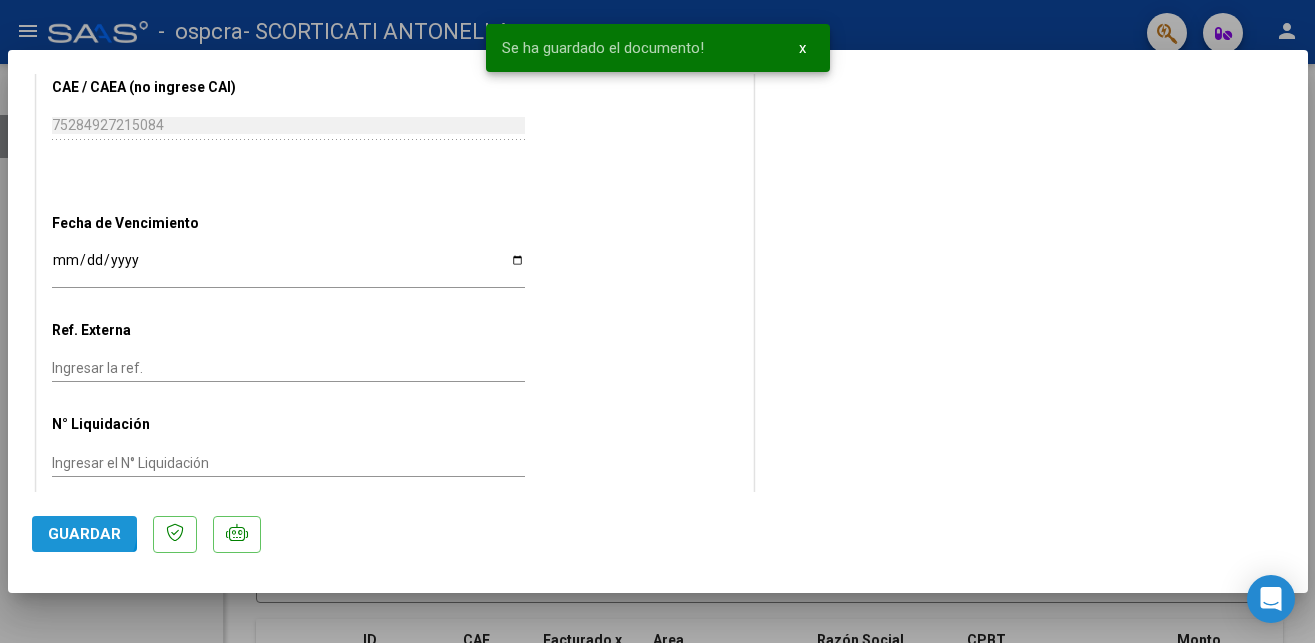 click on "Guardar" 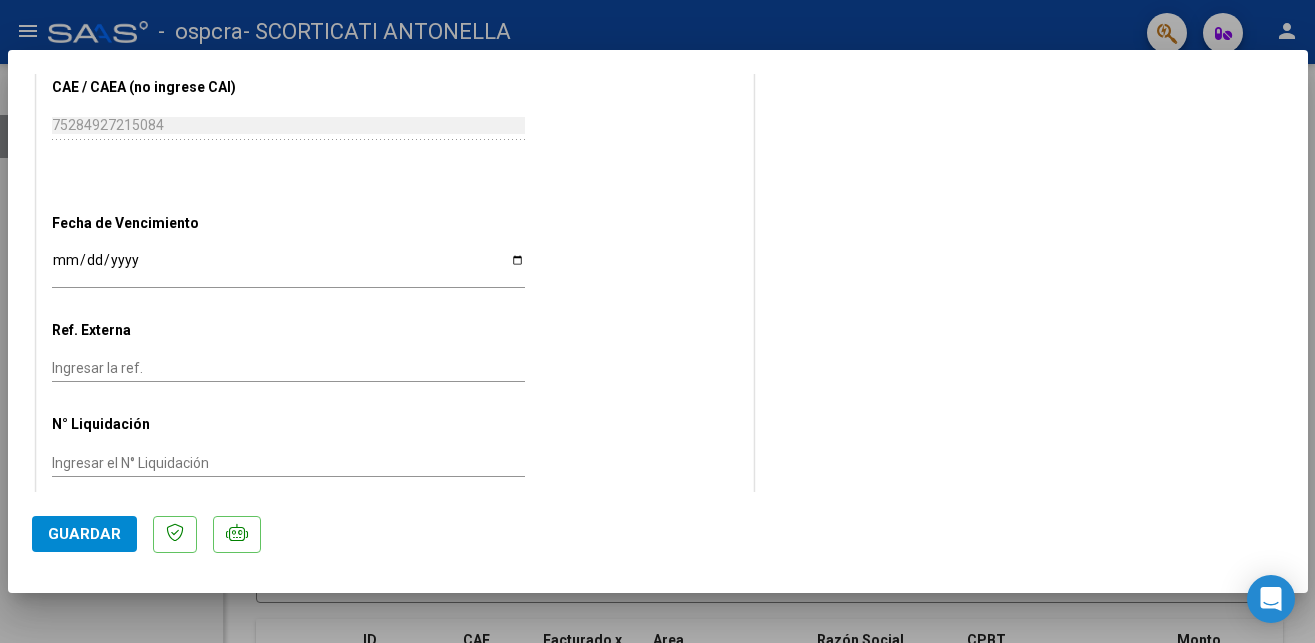 click at bounding box center (657, 321) 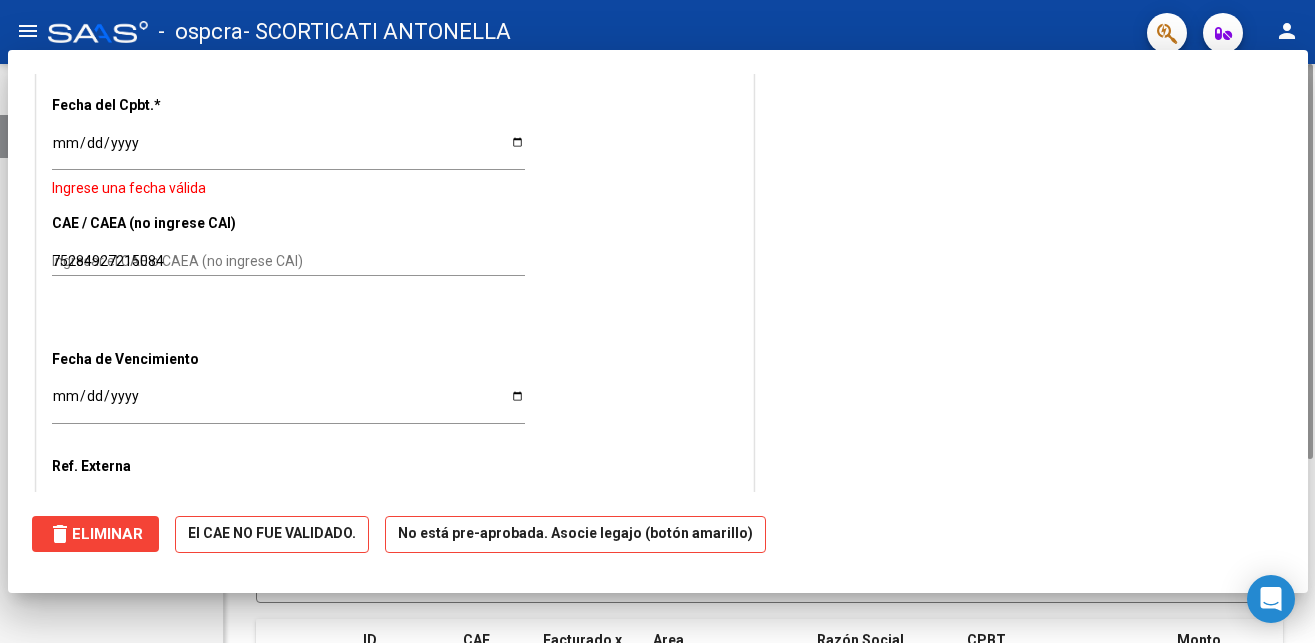 type 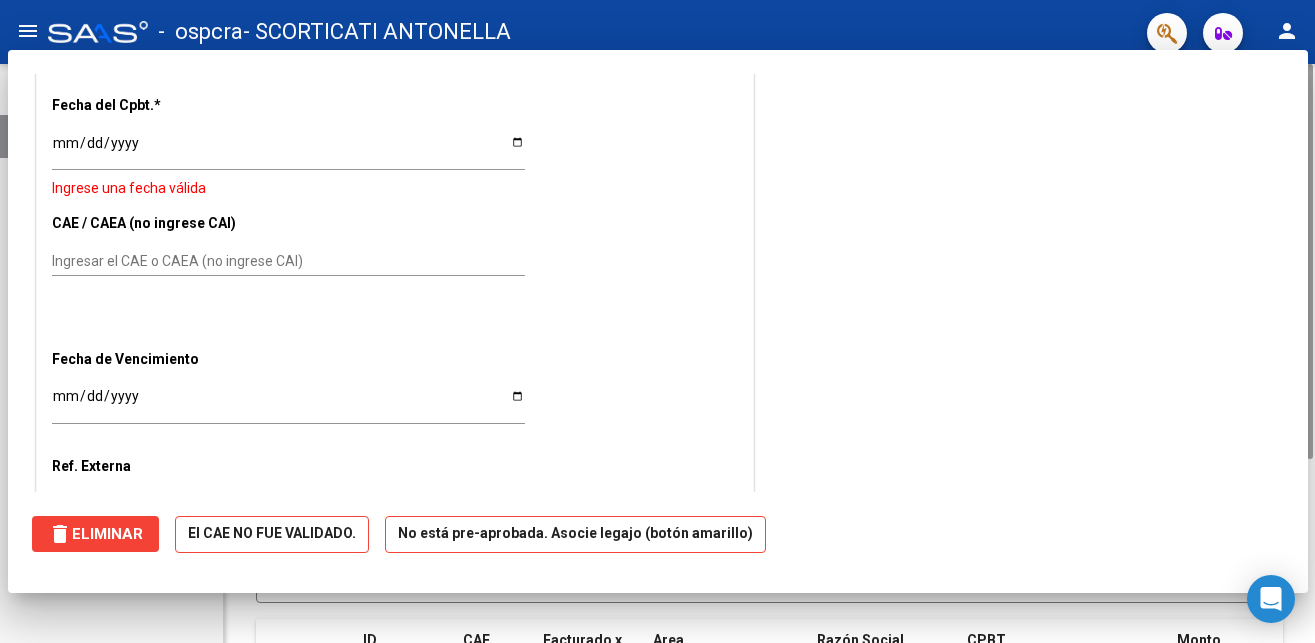 scroll, scrollTop: 1272, scrollLeft: 0, axis: vertical 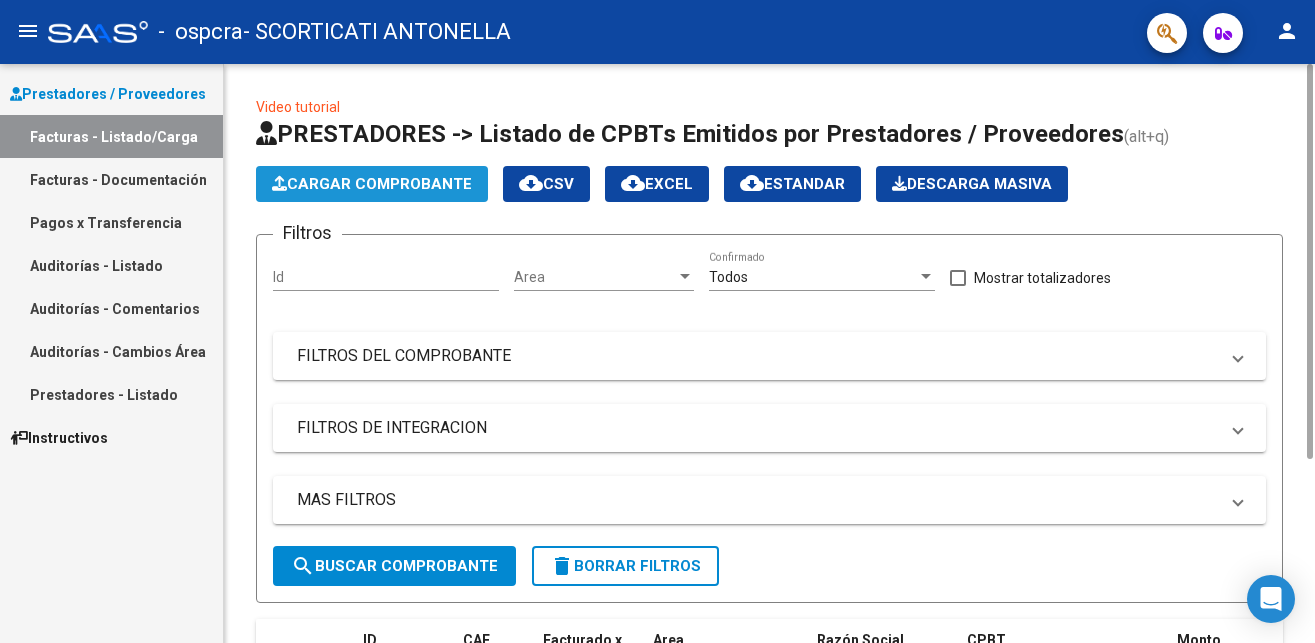 click on "Cargar Comprobante" 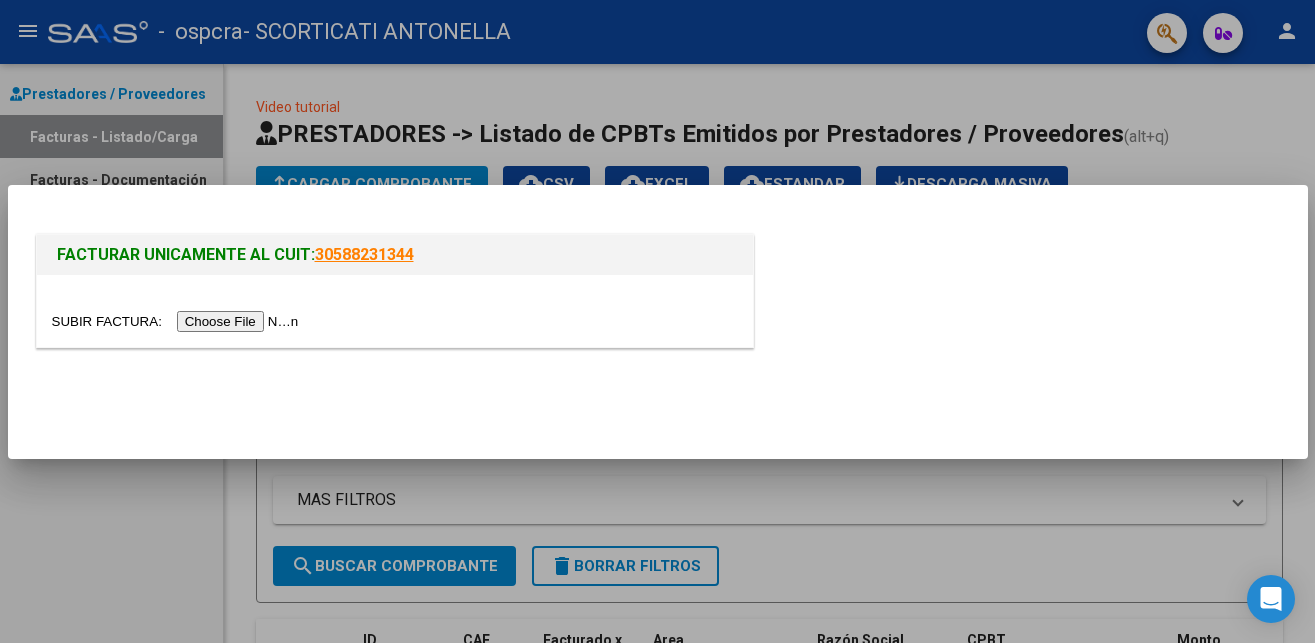 click at bounding box center [178, 321] 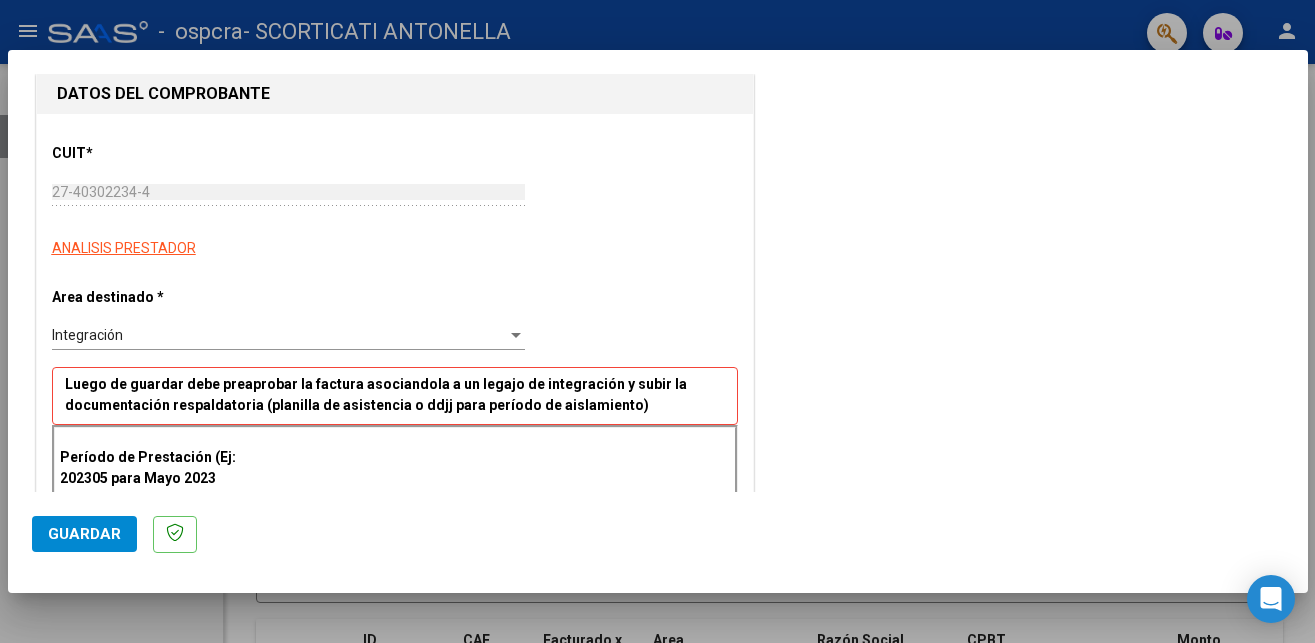scroll, scrollTop: 408, scrollLeft: 0, axis: vertical 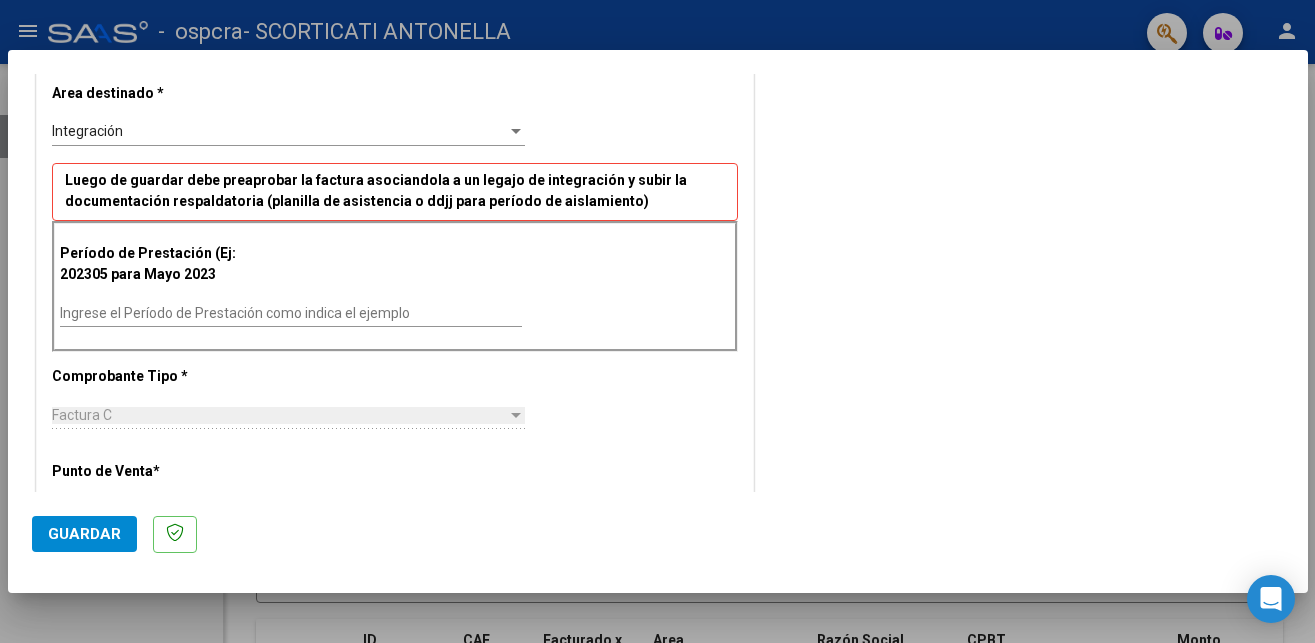 click on "Ingrese el Período de Prestación como indica el ejemplo" at bounding box center (291, 313) 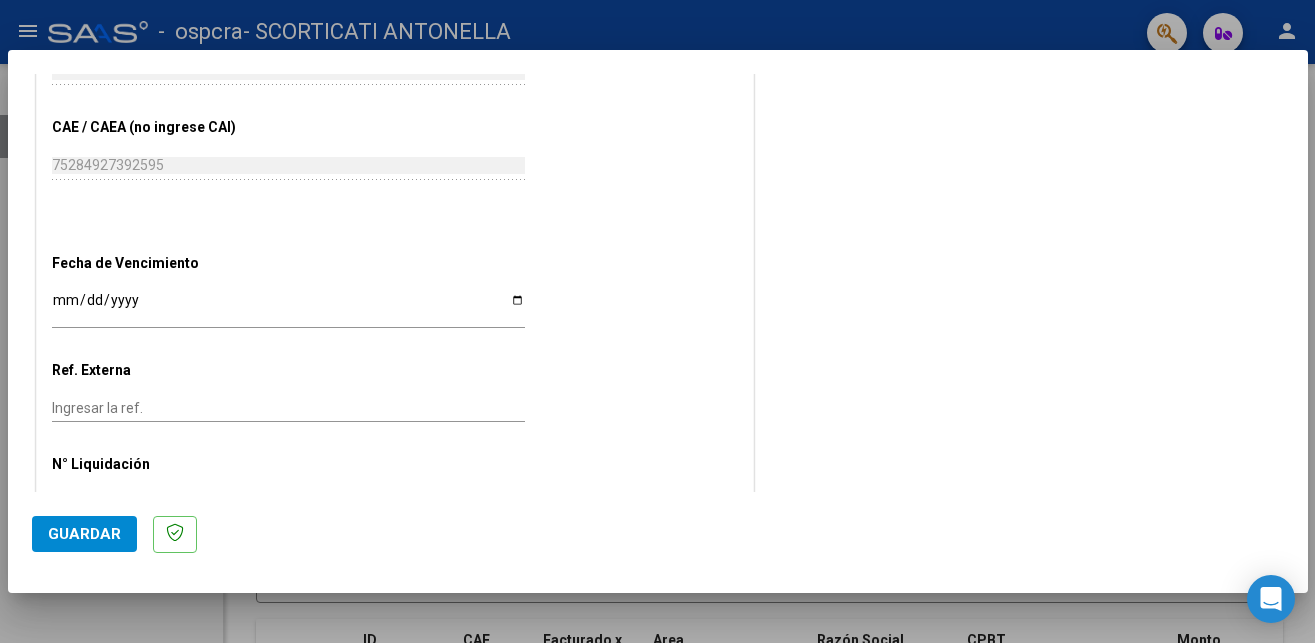 scroll, scrollTop: 1182, scrollLeft: 0, axis: vertical 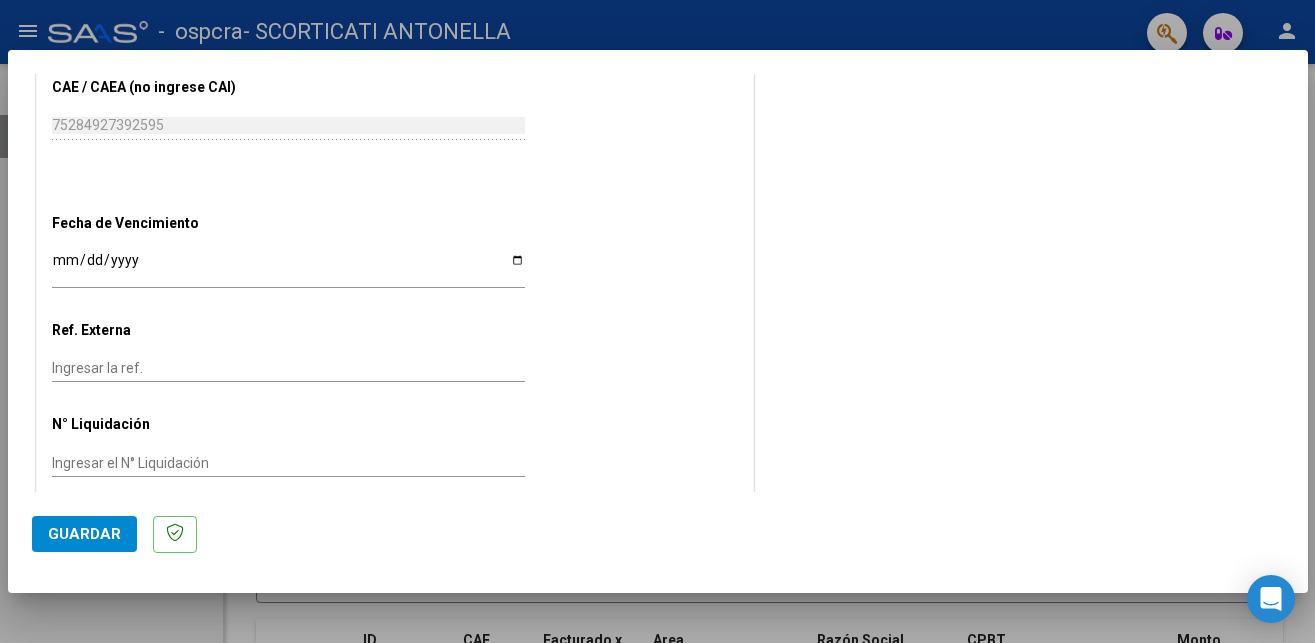 type on "202506" 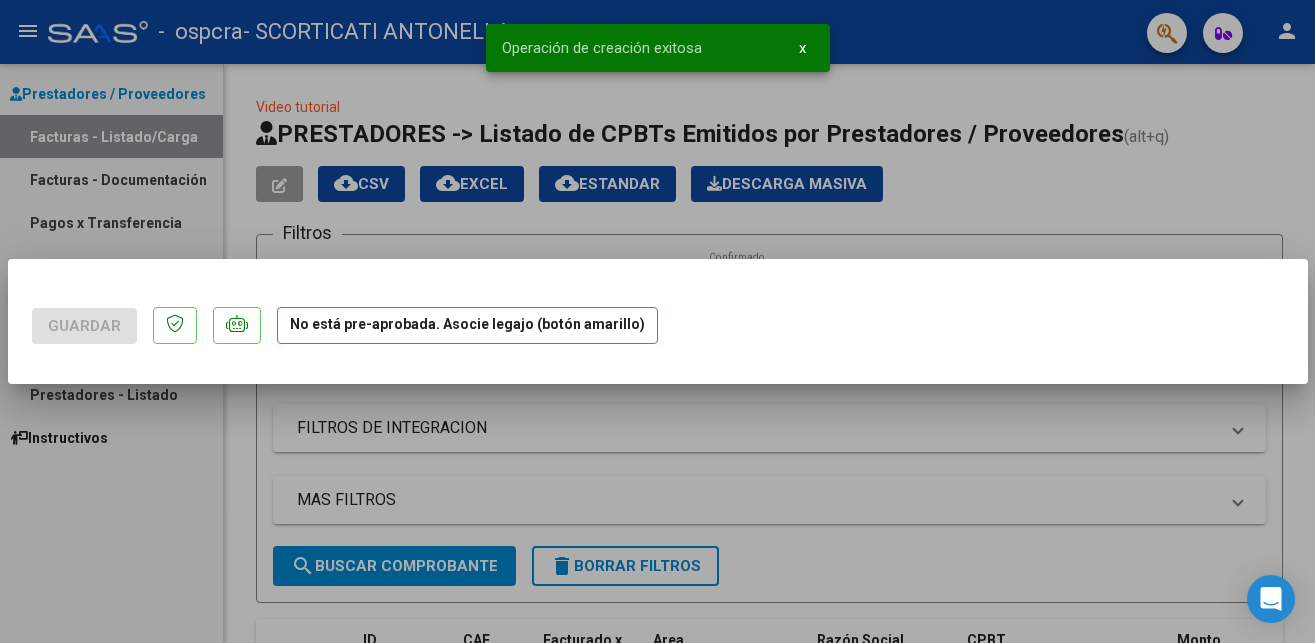 scroll, scrollTop: 0, scrollLeft: 0, axis: both 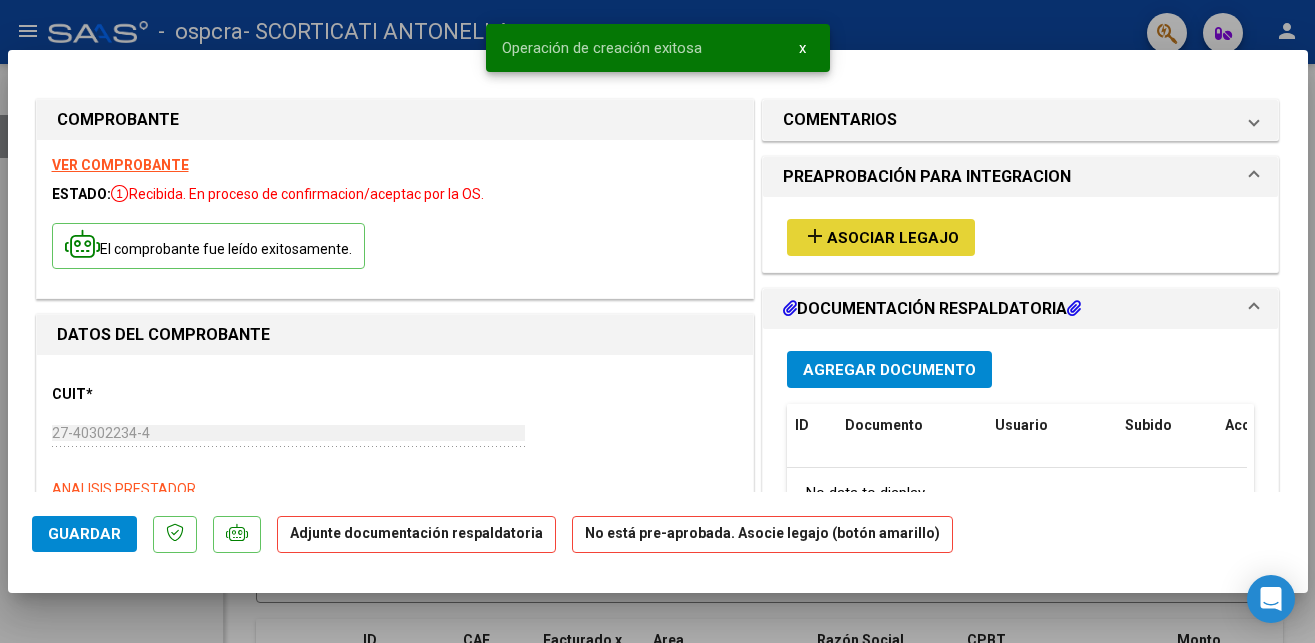 click on "Asociar Legajo" at bounding box center (893, 238) 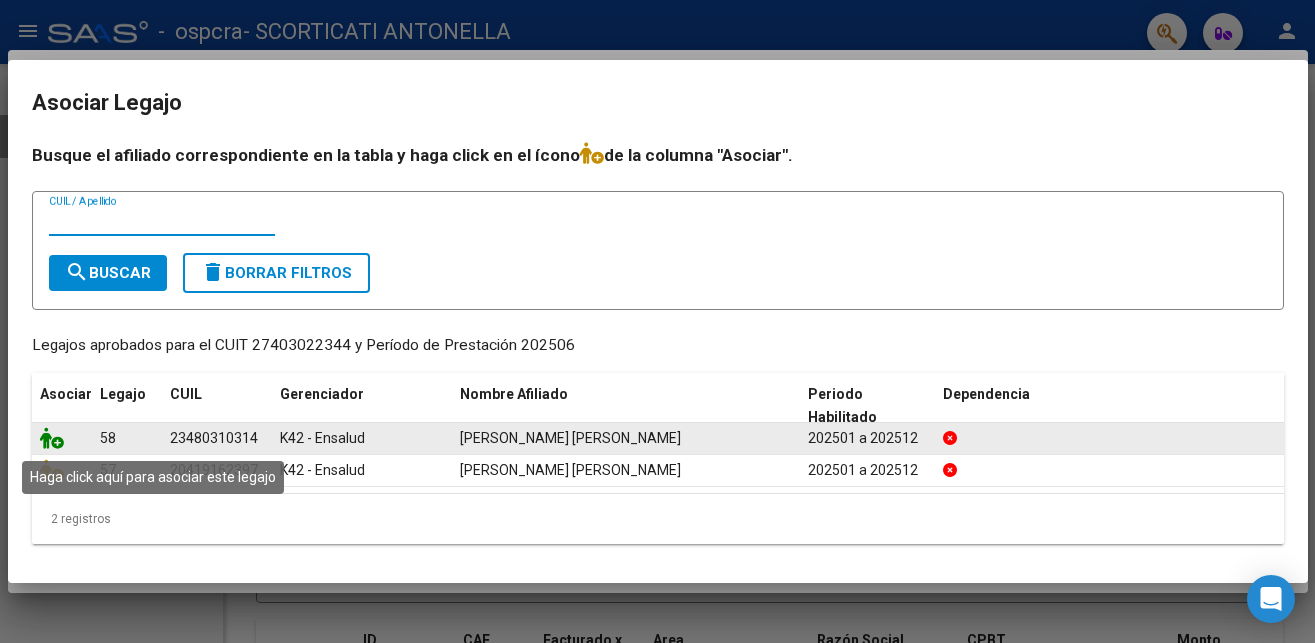 click 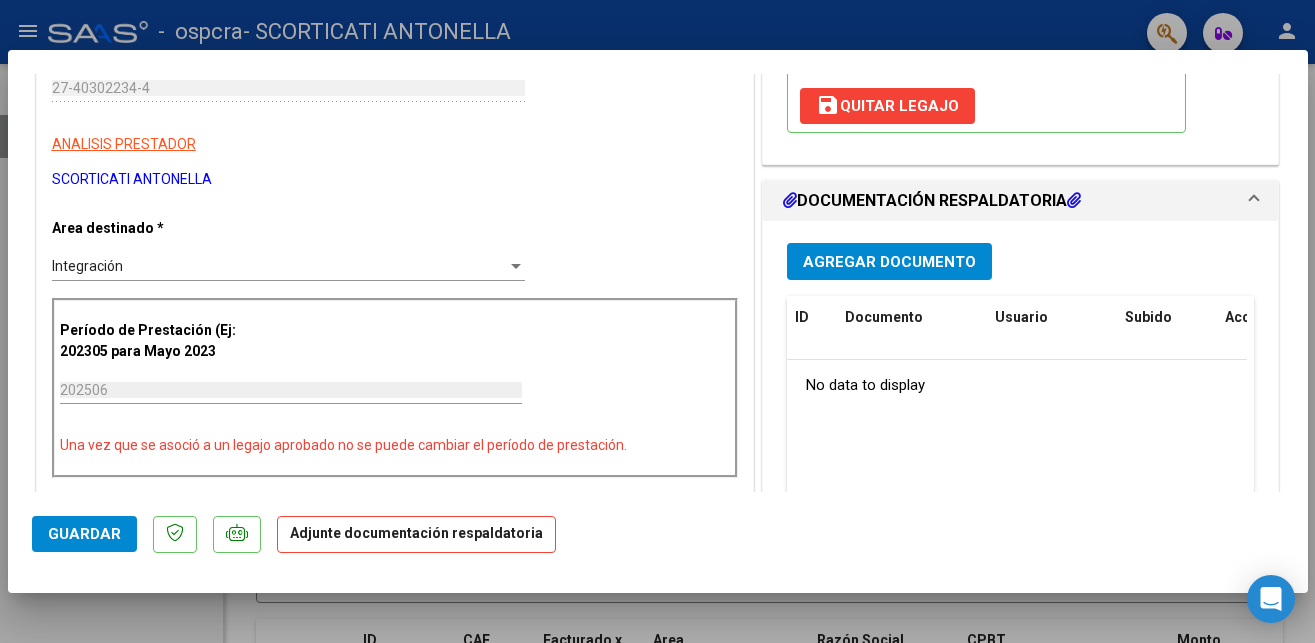 scroll, scrollTop: 408, scrollLeft: 0, axis: vertical 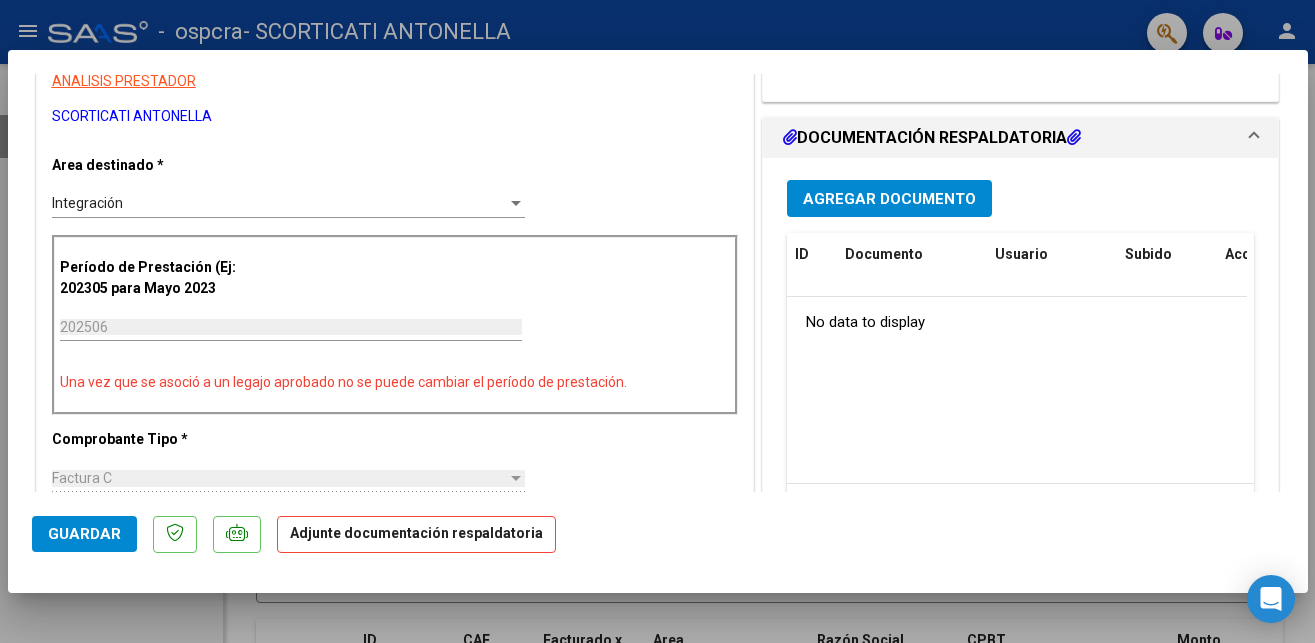 click on "Agregar Documento" at bounding box center [889, 198] 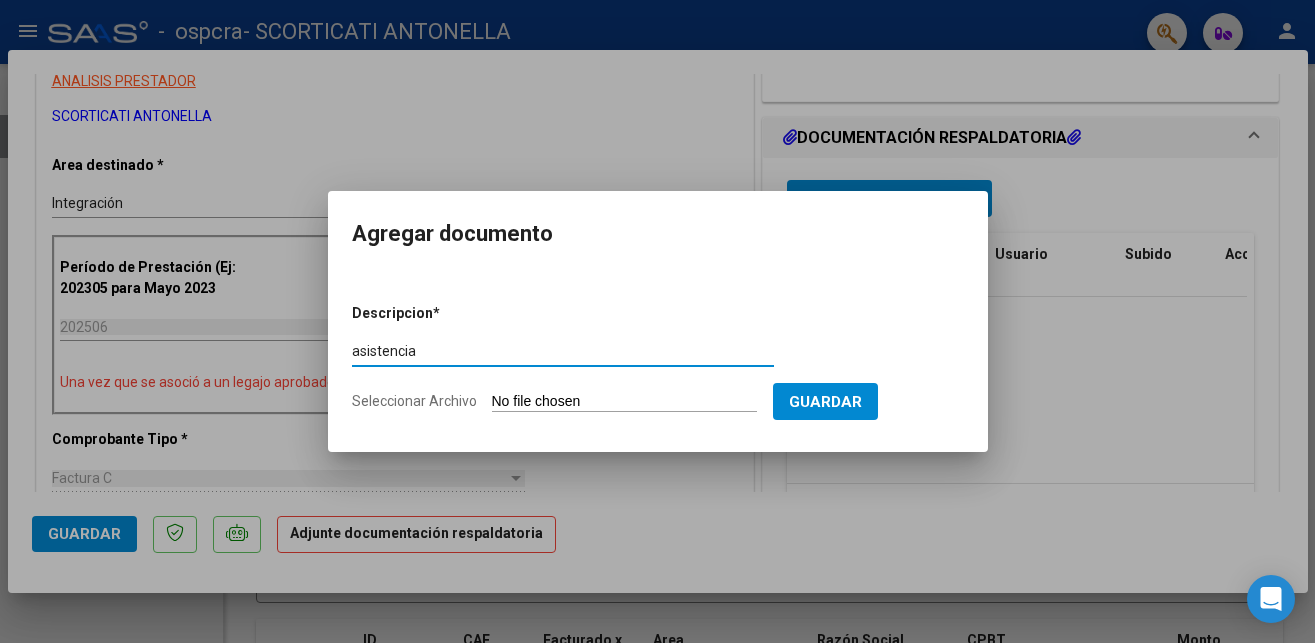 type on "asistencia" 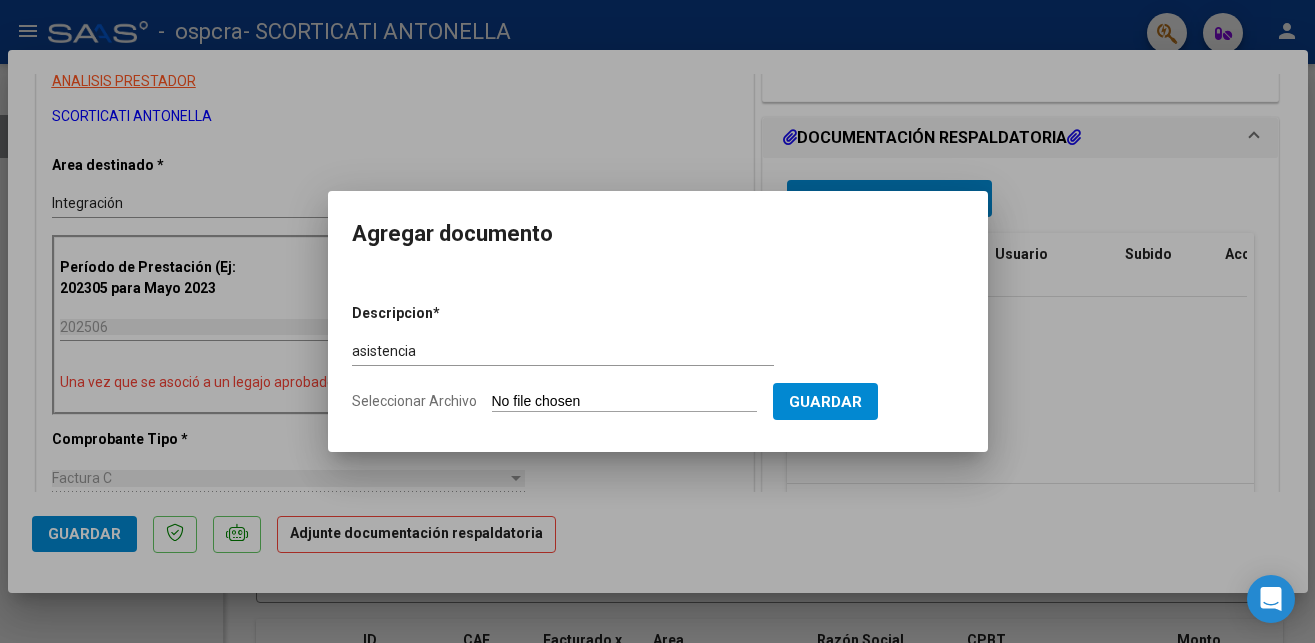 click on "Seleccionar Archivo" at bounding box center (624, 402) 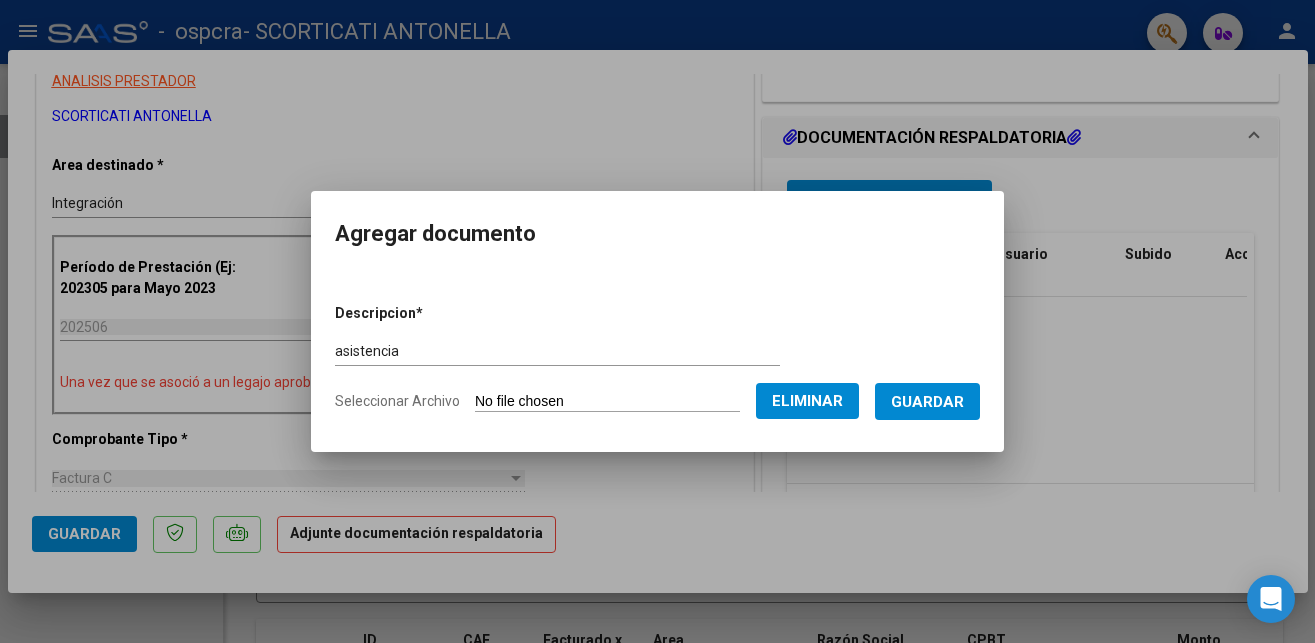 click on "Guardar" at bounding box center [927, 402] 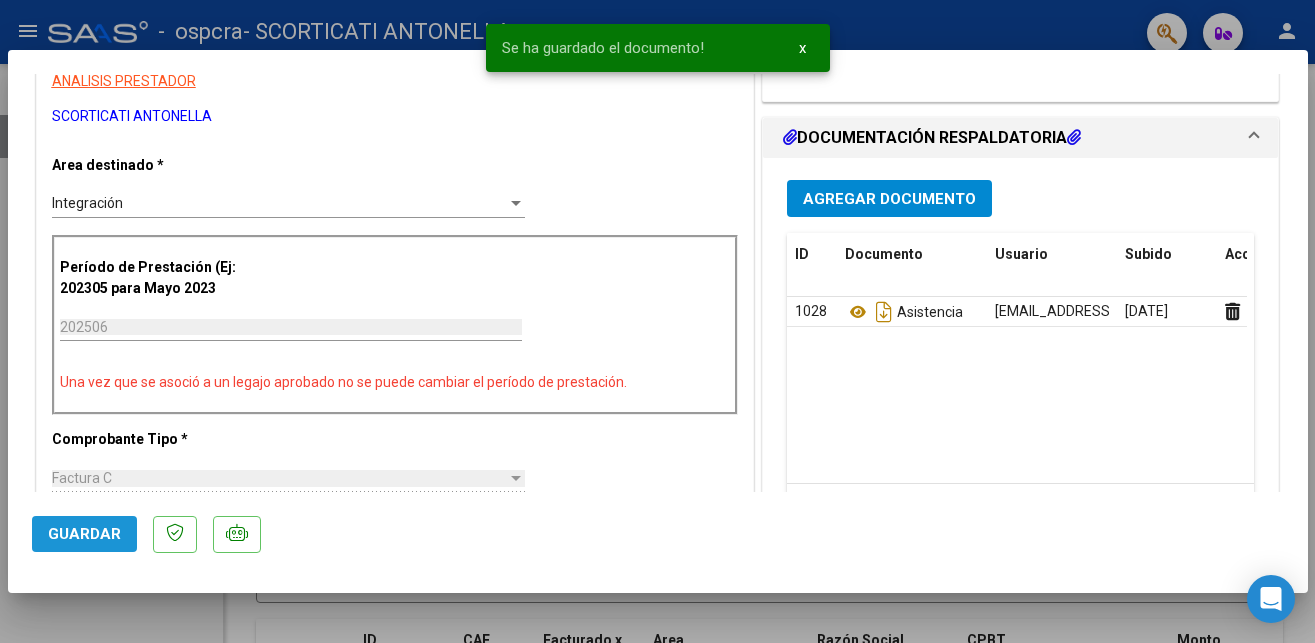 click on "Guardar" 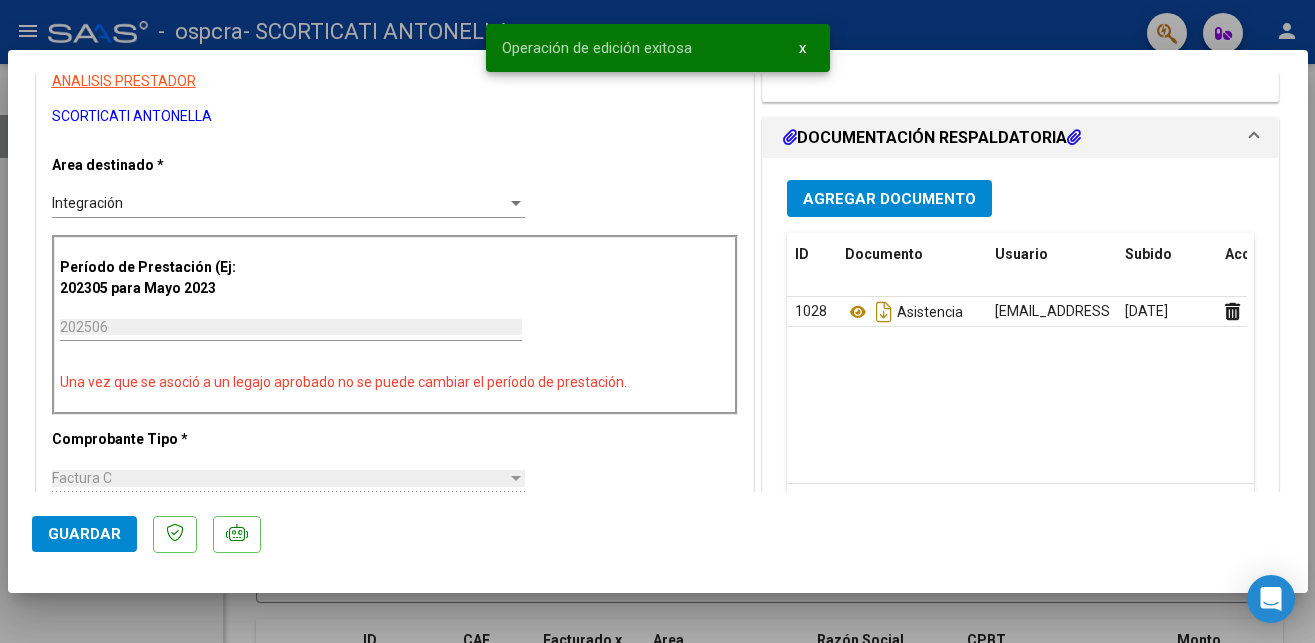 click at bounding box center (657, 321) 